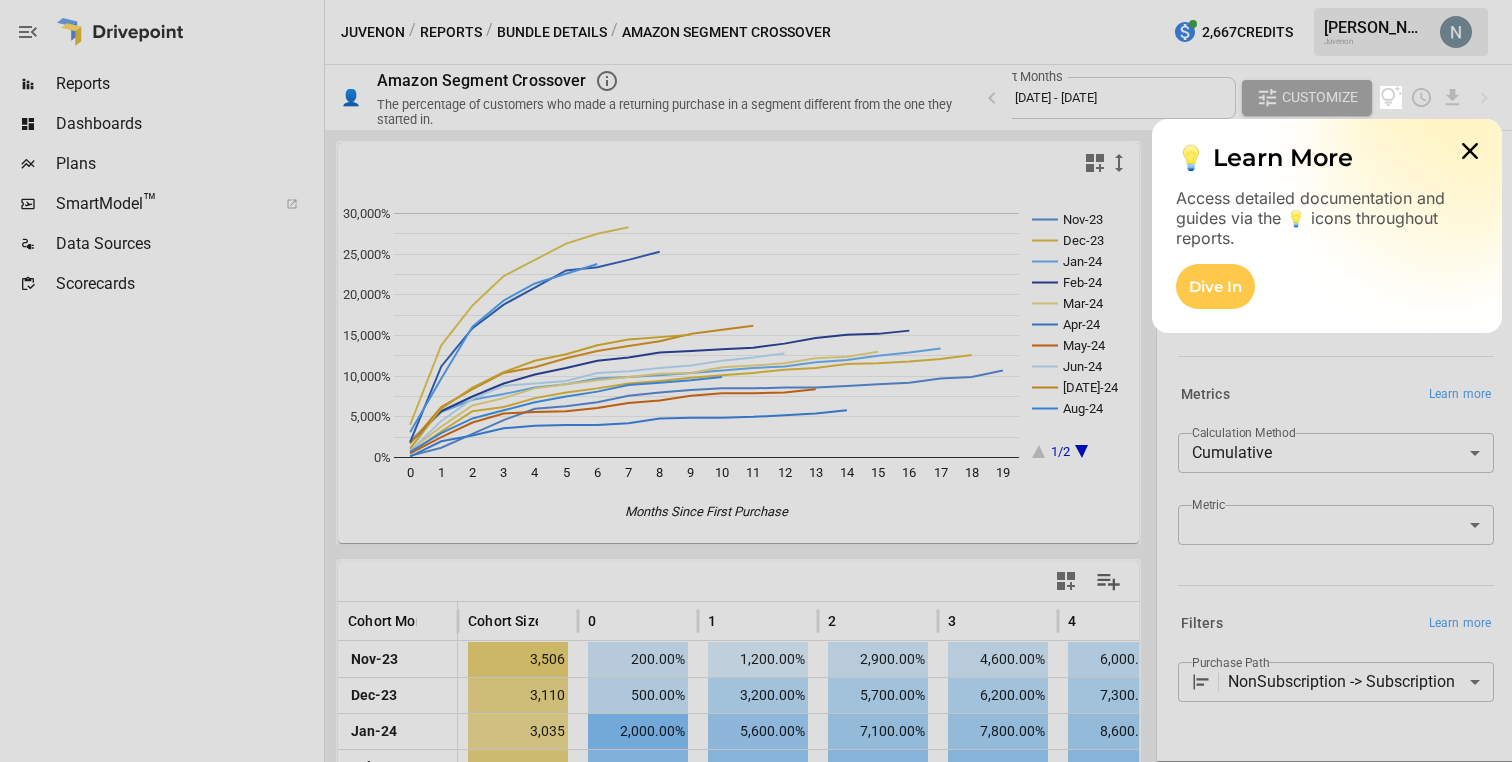 scroll, scrollTop: 0, scrollLeft: 0, axis: both 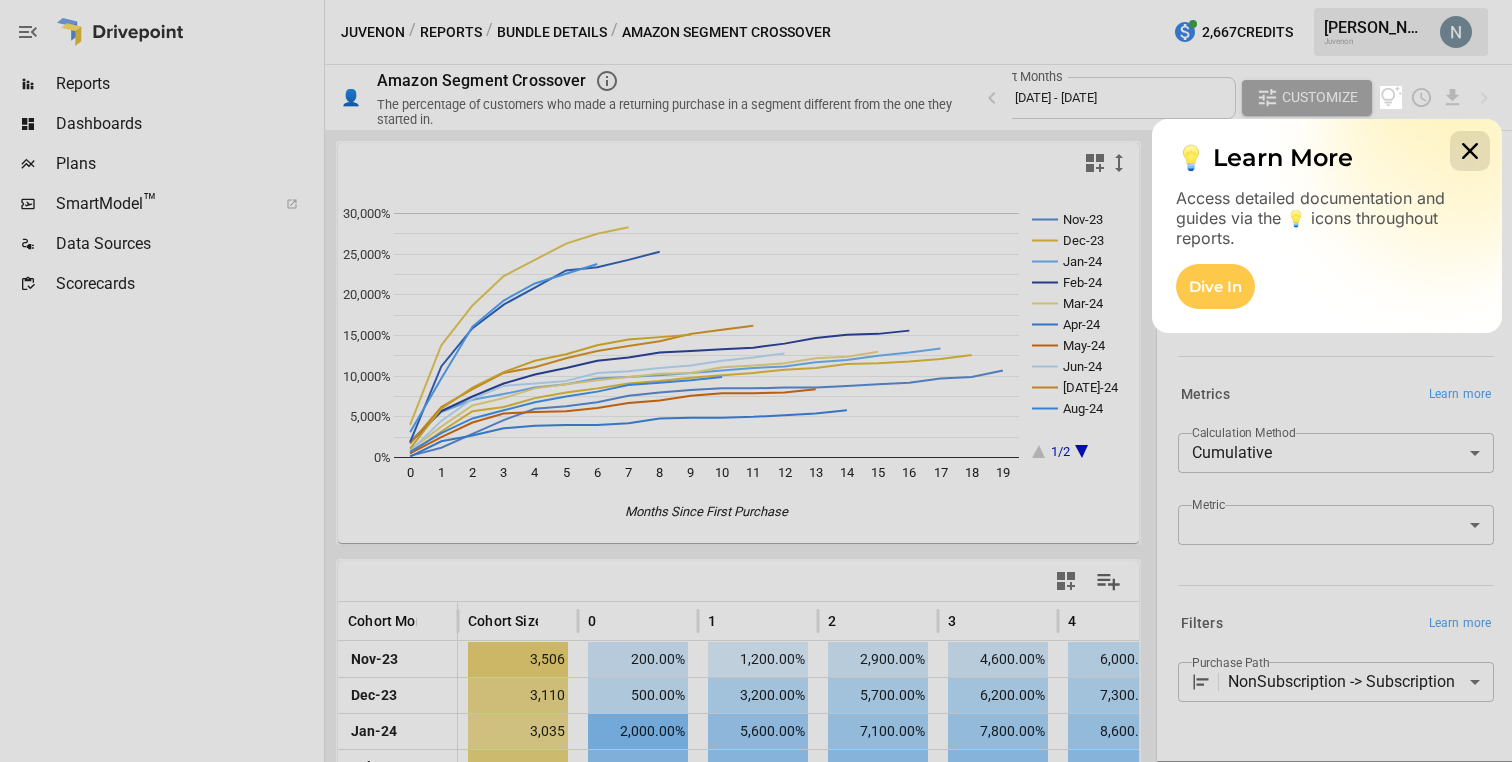 click at bounding box center [1470, 151] 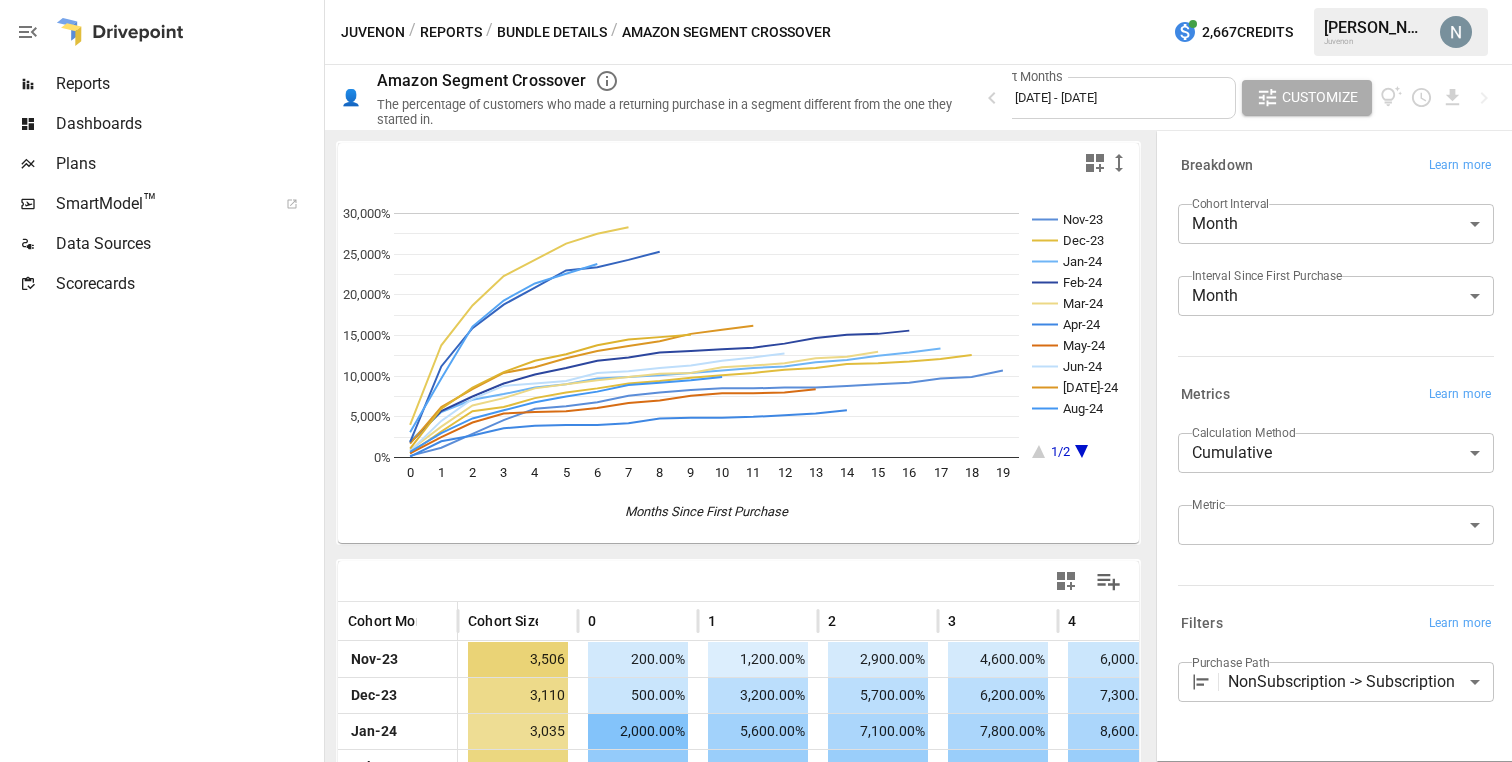 click on "Dashboards" at bounding box center [188, 124] 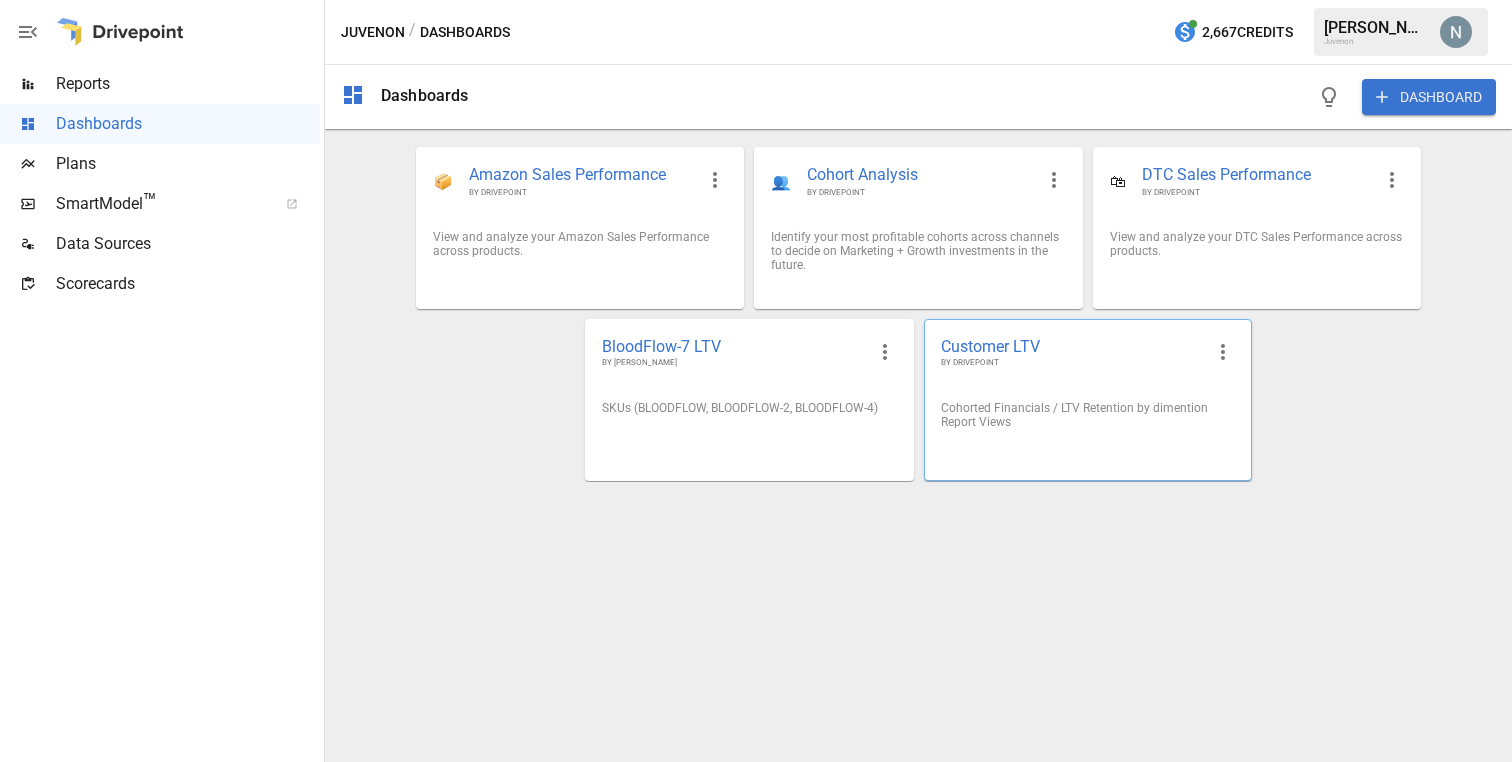 click on "Customer LTV" at bounding box center [1072, 346] 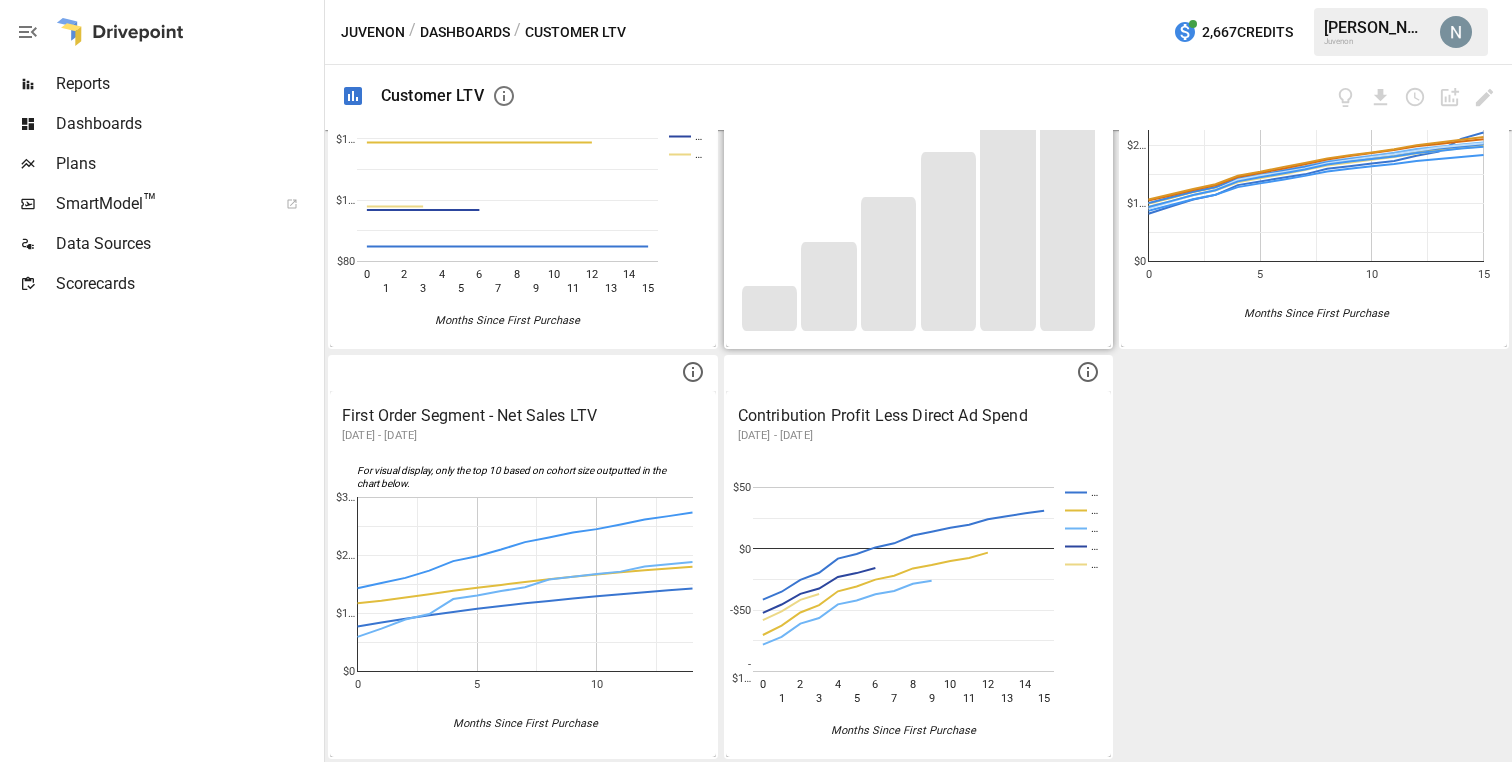 scroll, scrollTop: 0, scrollLeft: 0, axis: both 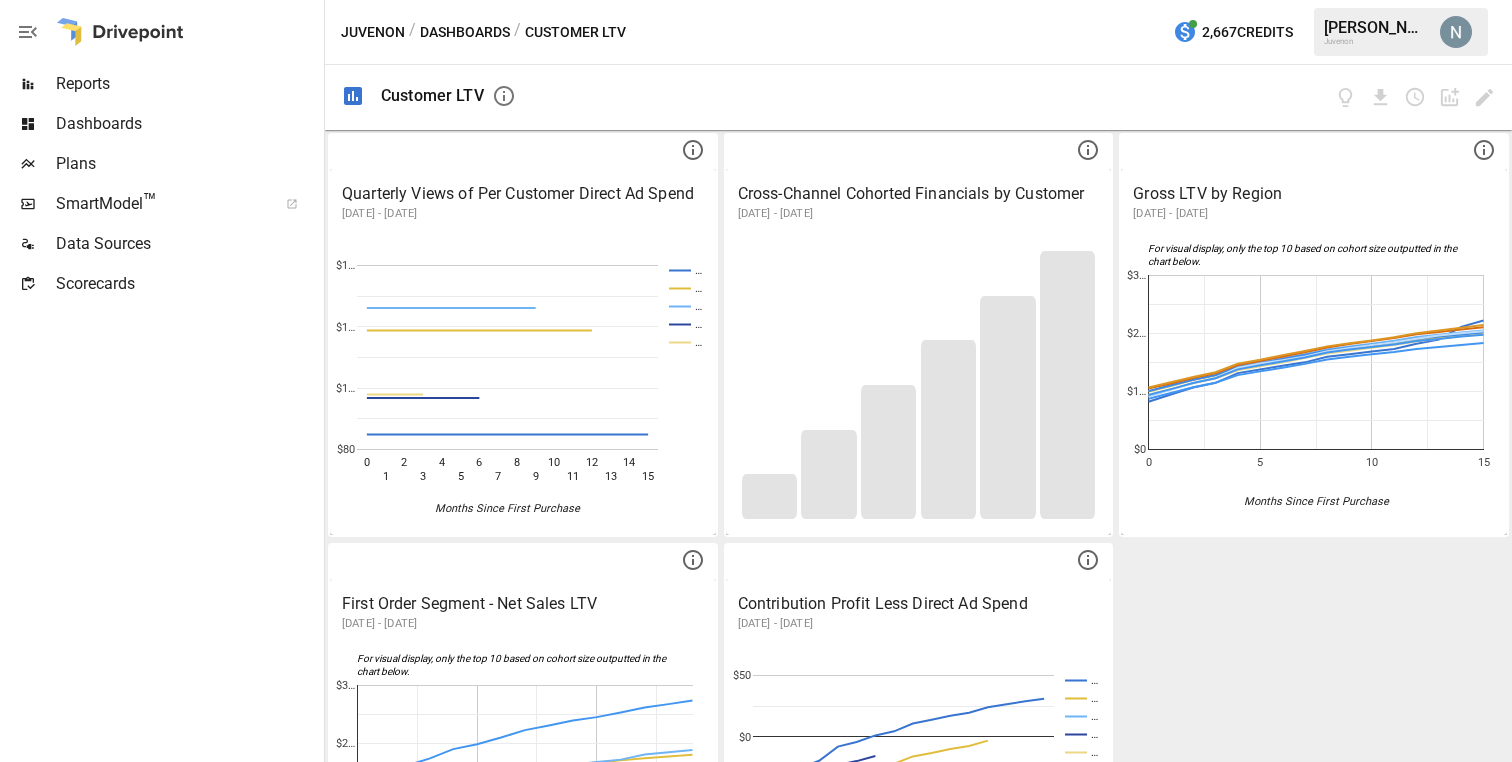 click on "Dashboards" at bounding box center [188, 124] 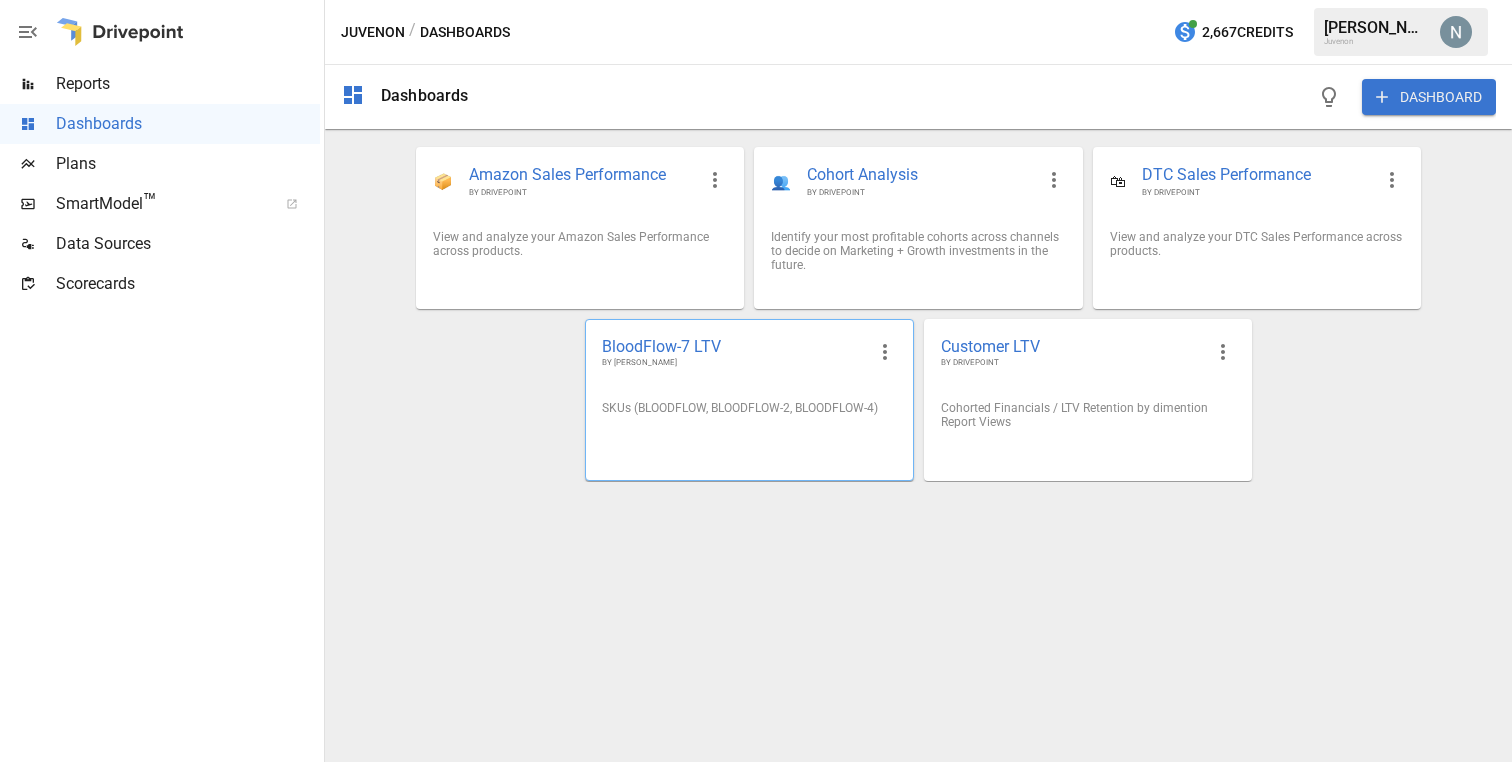 click 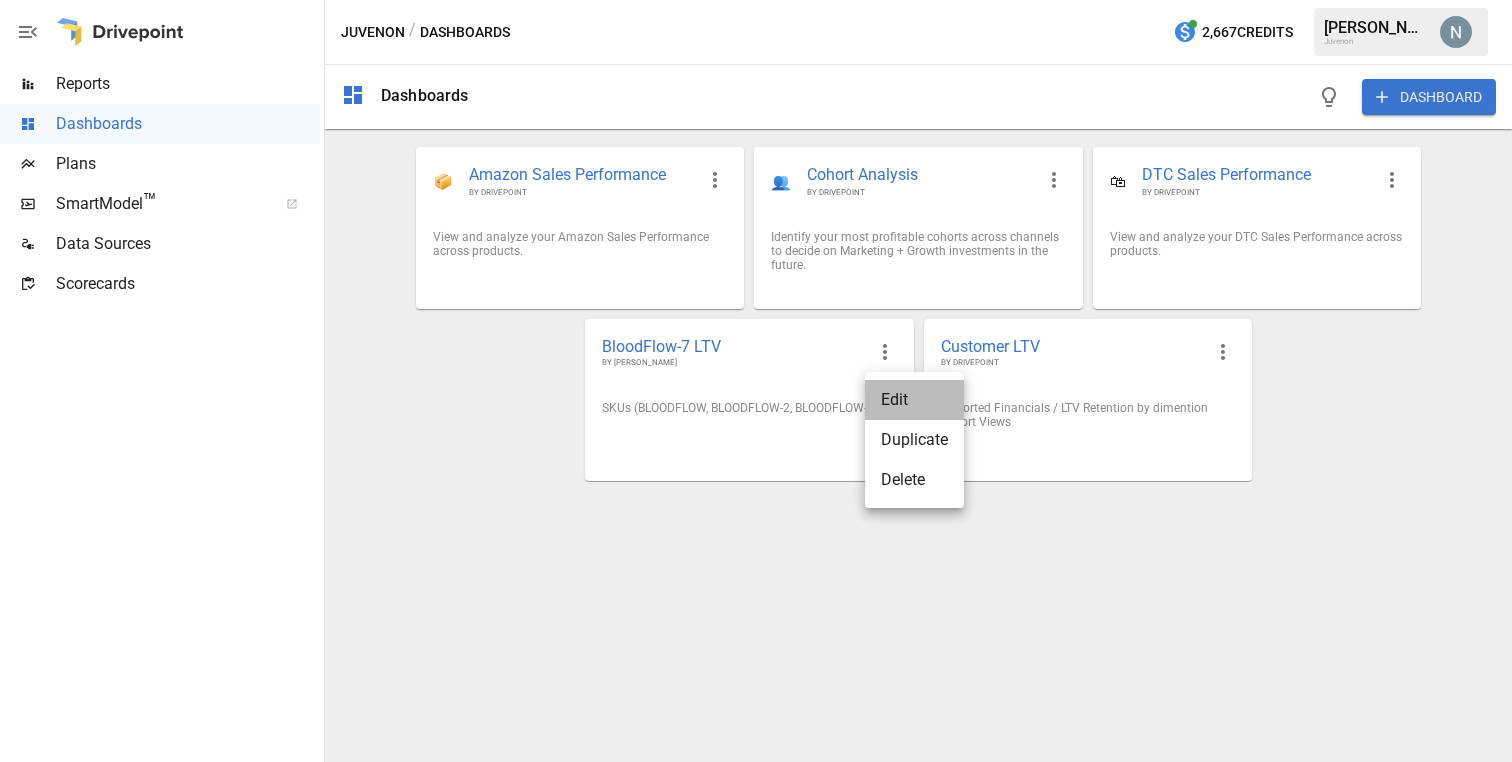 click on "Edit" at bounding box center (914, 400) 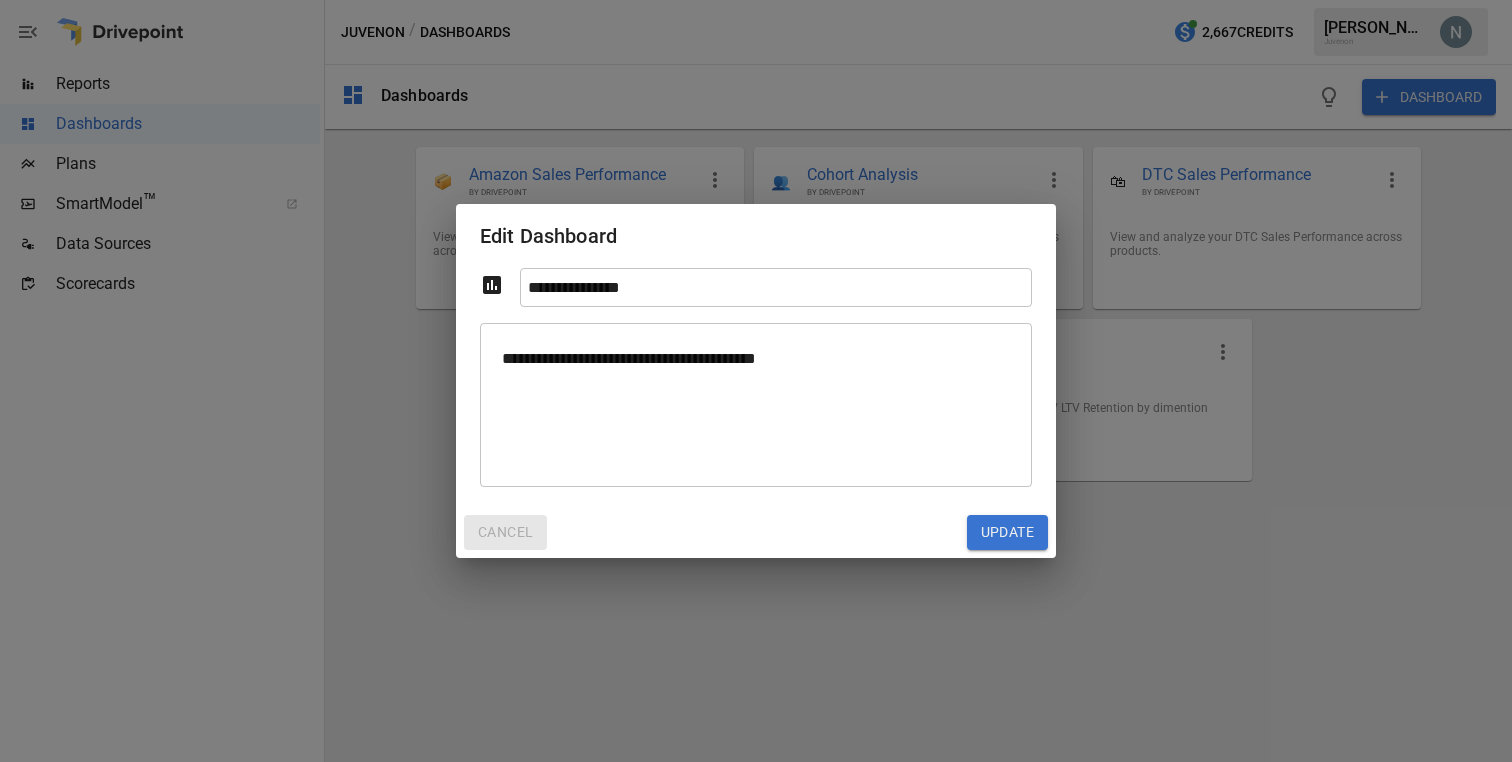 click on "CANCEL" at bounding box center [505, 533] 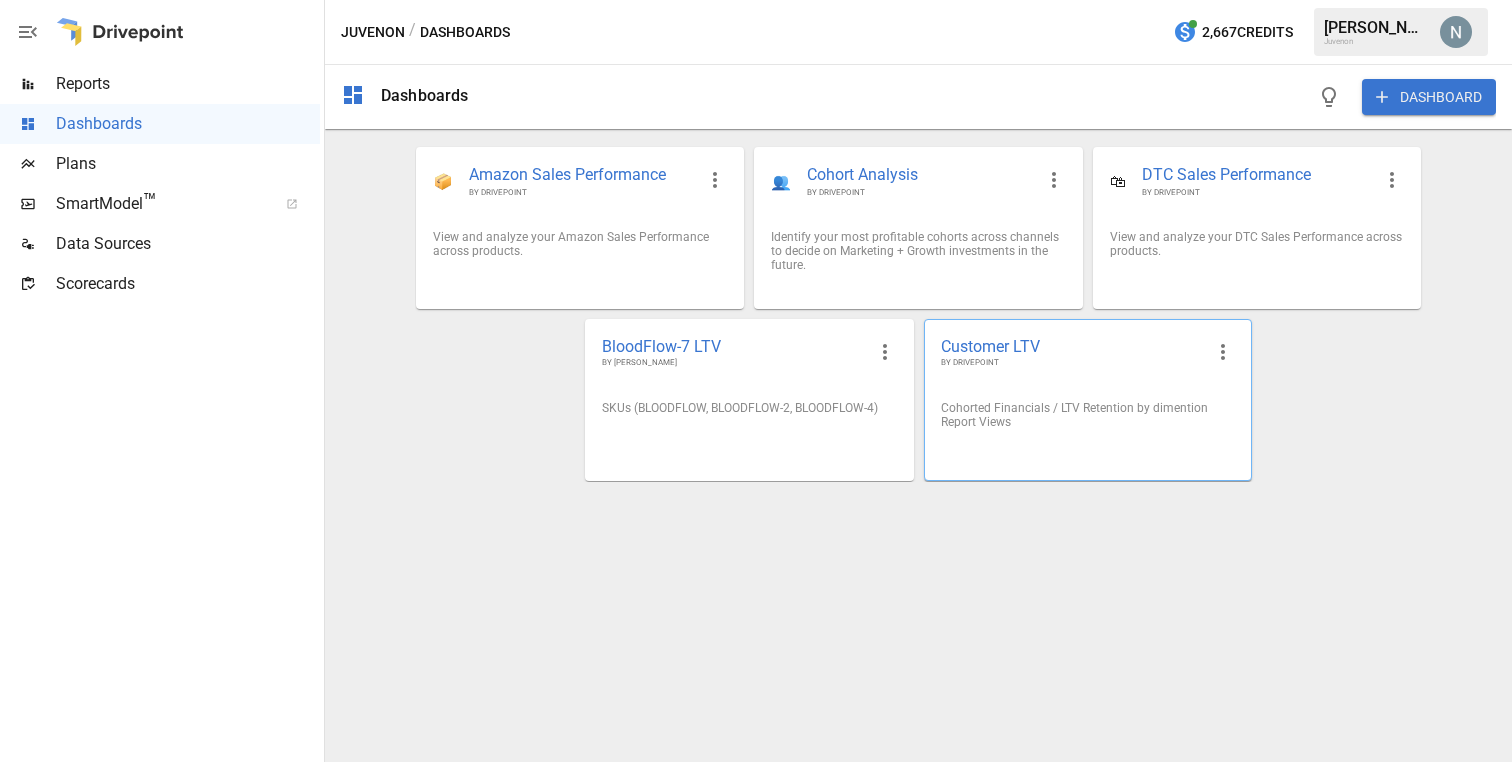 click on "Customer LTV" at bounding box center (1072, 346) 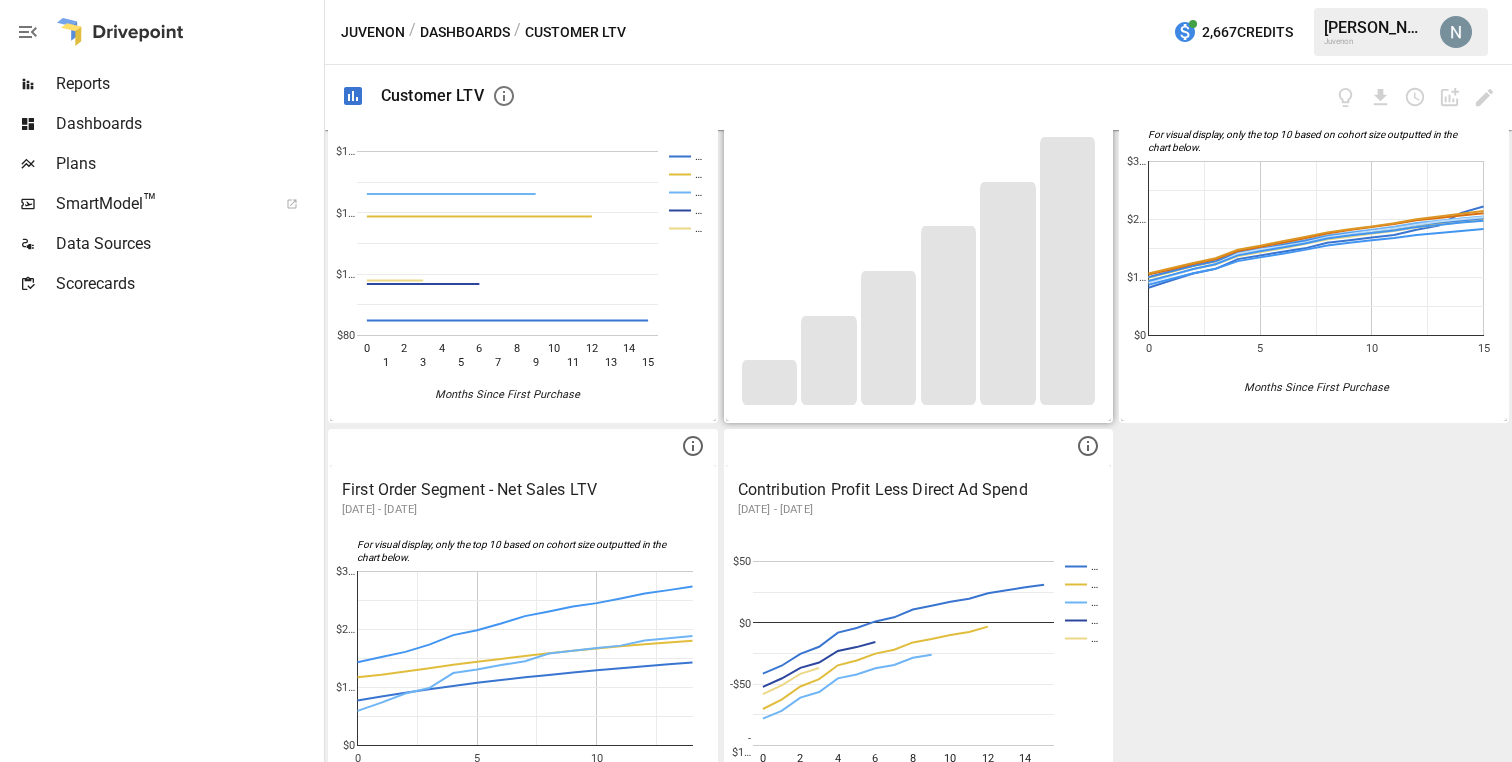 scroll, scrollTop: 0, scrollLeft: 0, axis: both 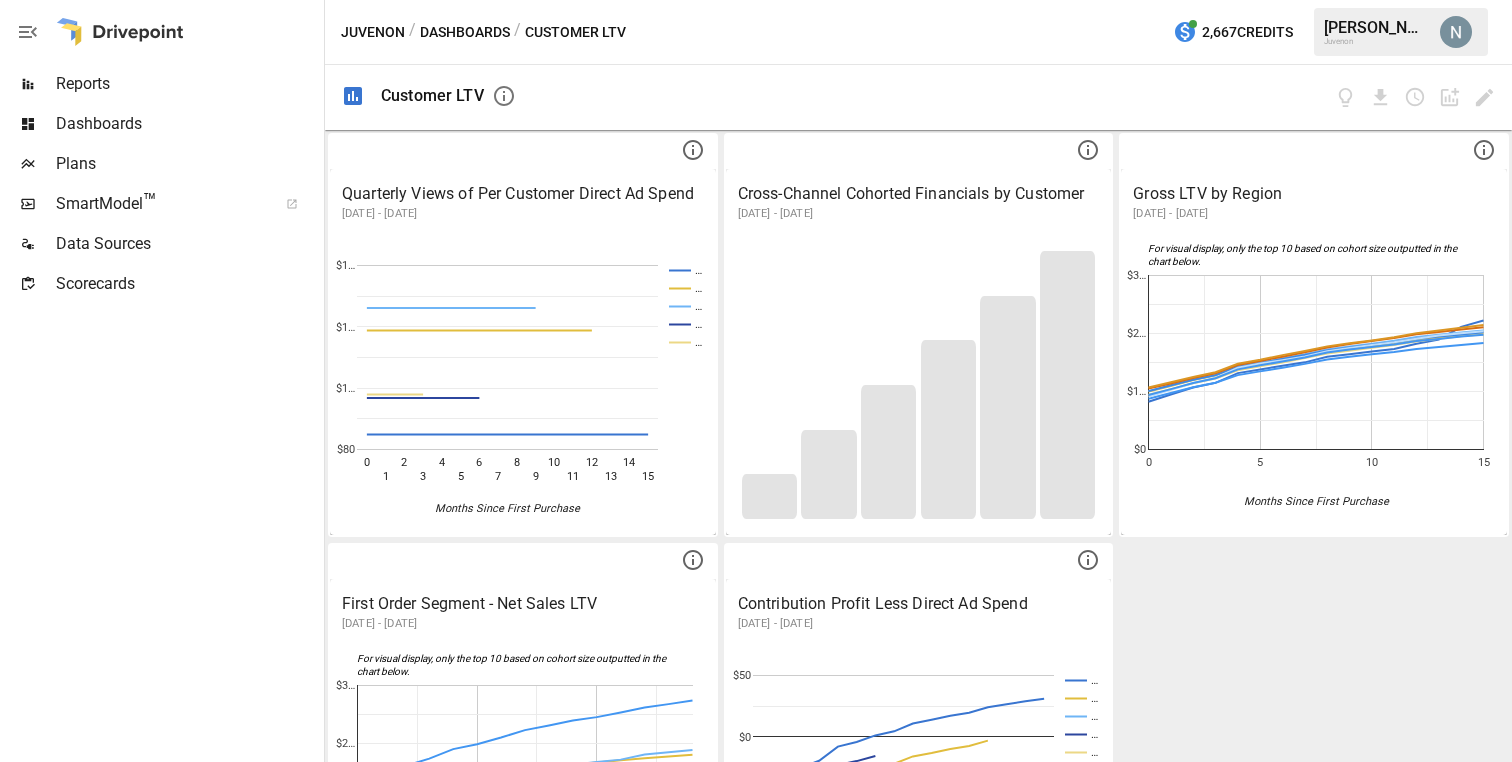 click on "Dashboards" at bounding box center (465, 32) 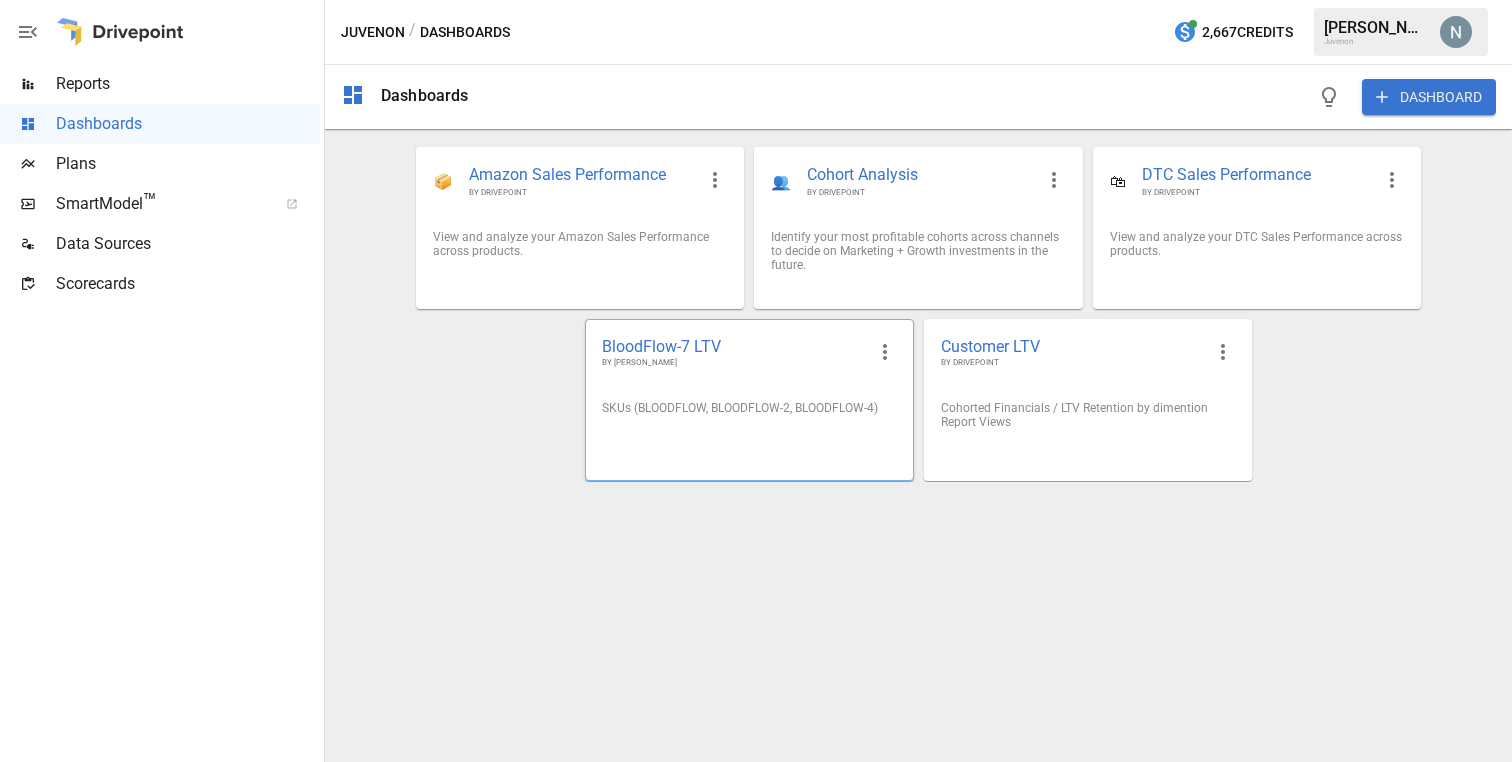 click on "BY [PERSON_NAME]" at bounding box center (733, 363) 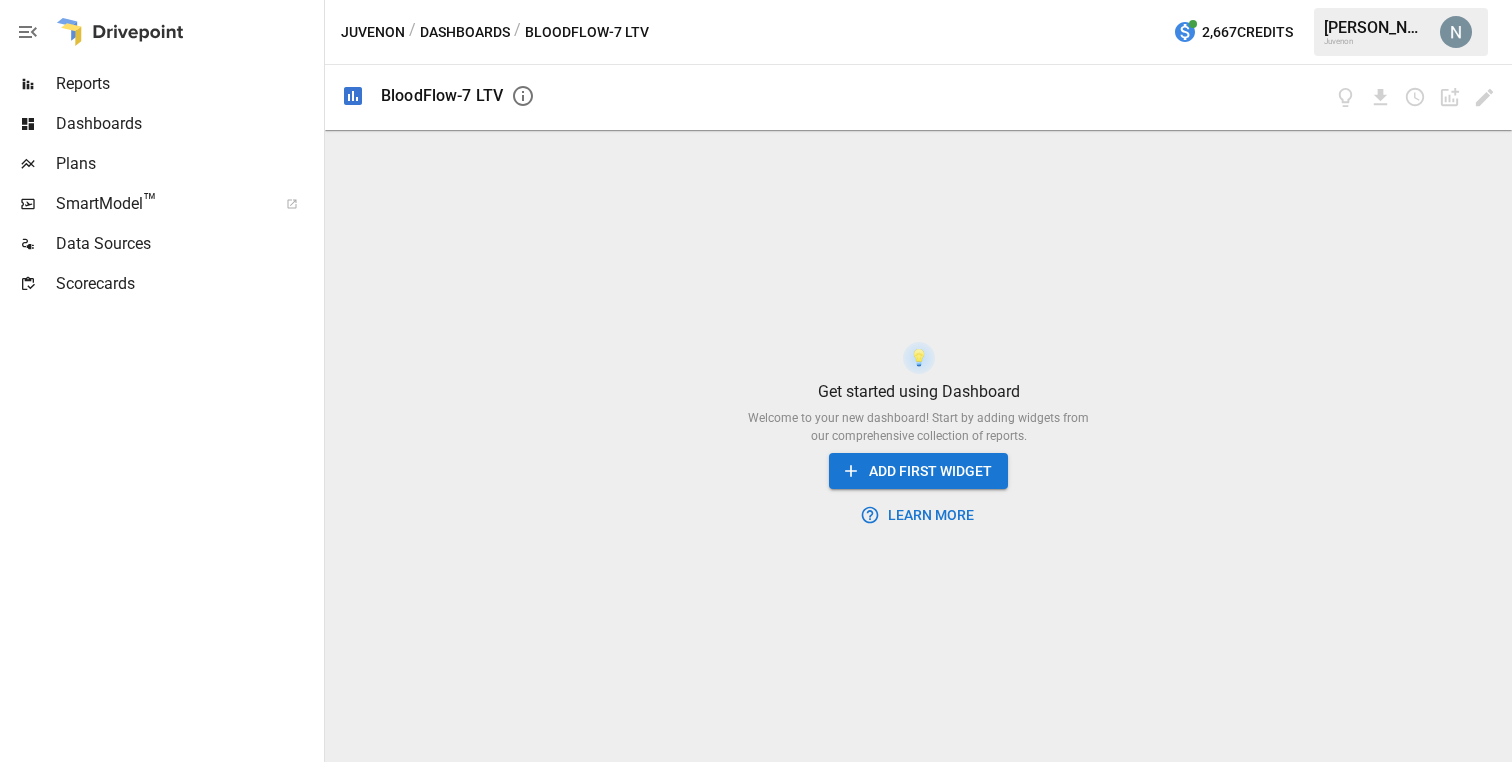 click on "Dashboards" at bounding box center [465, 32] 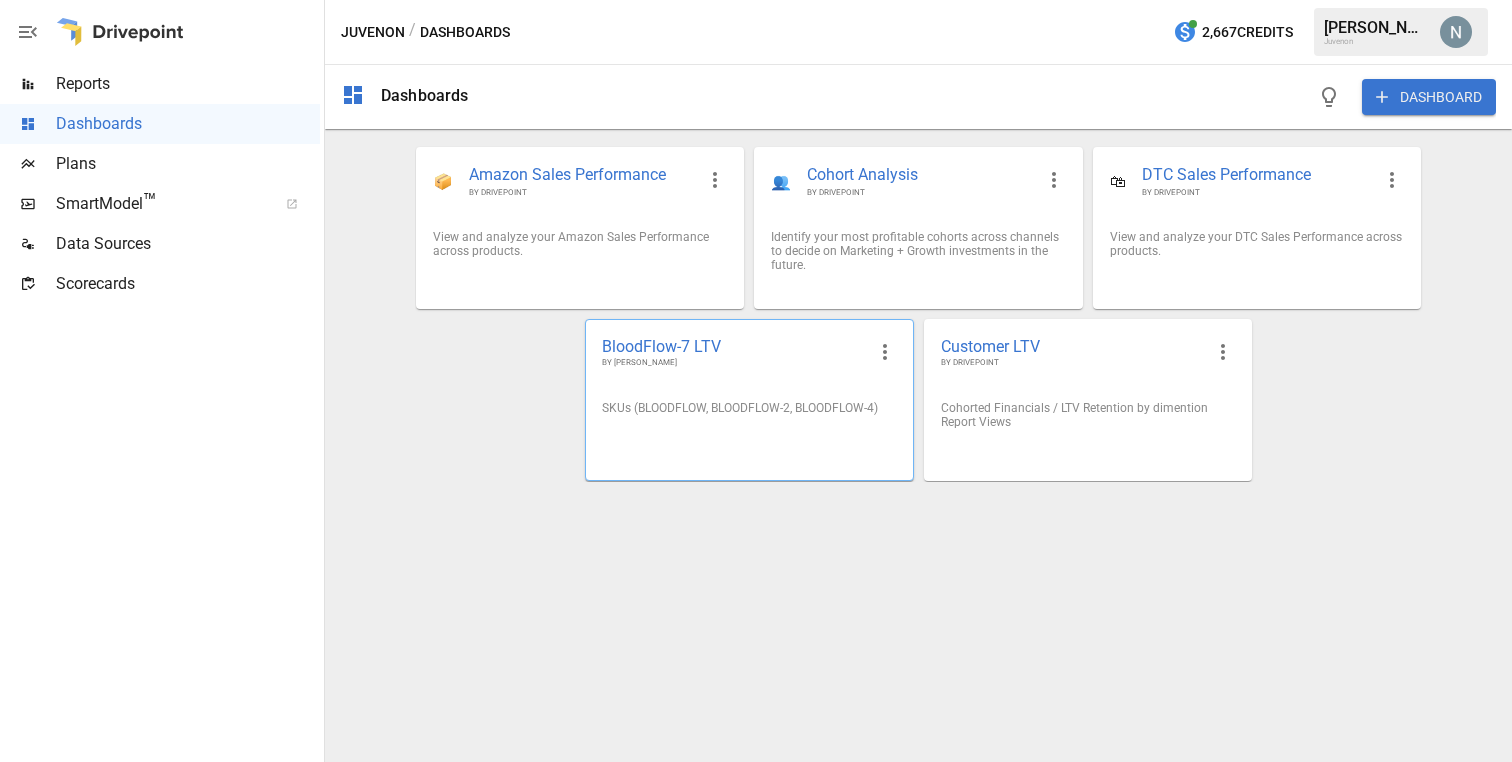 click at bounding box center (885, 352) 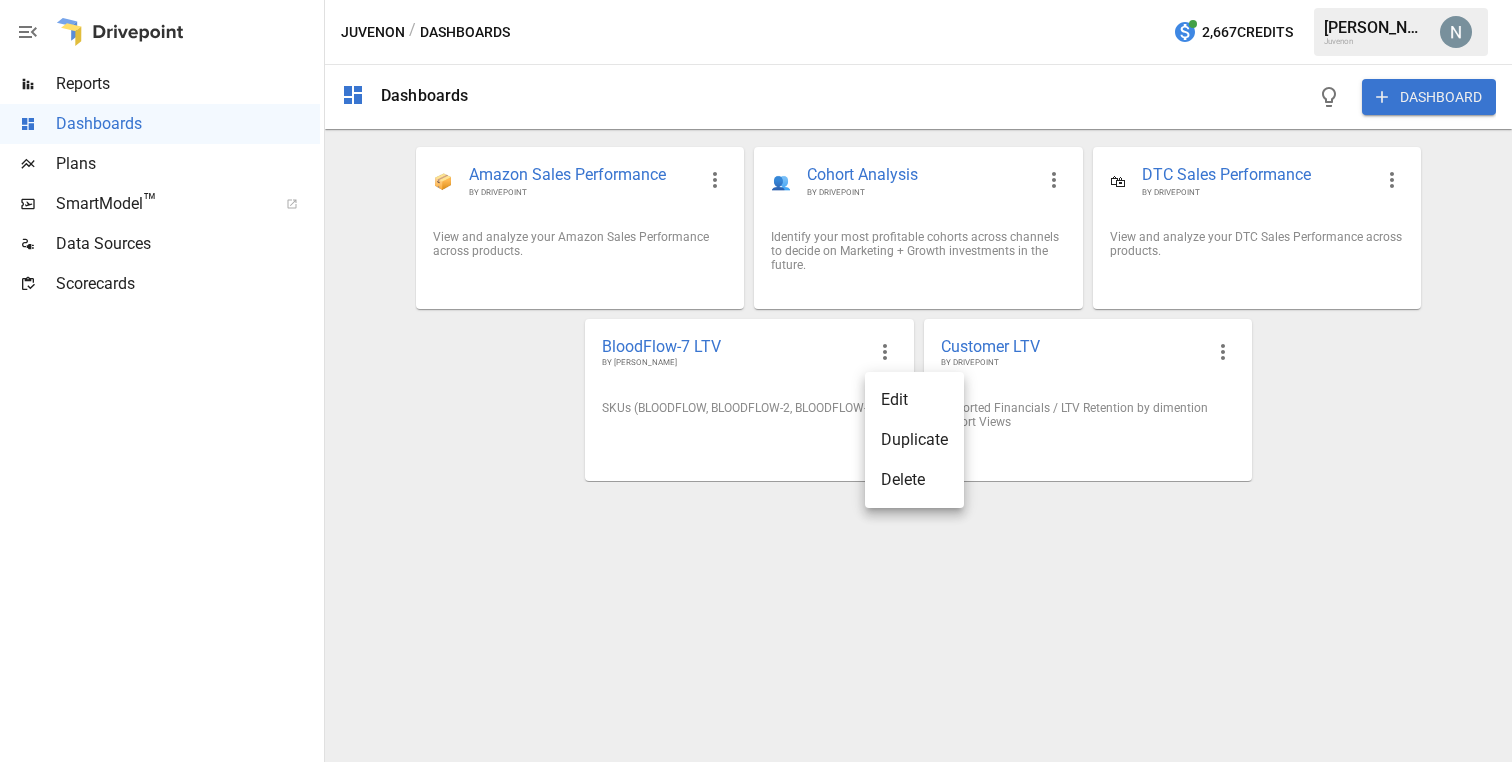 click on "Delete" at bounding box center (914, 480) 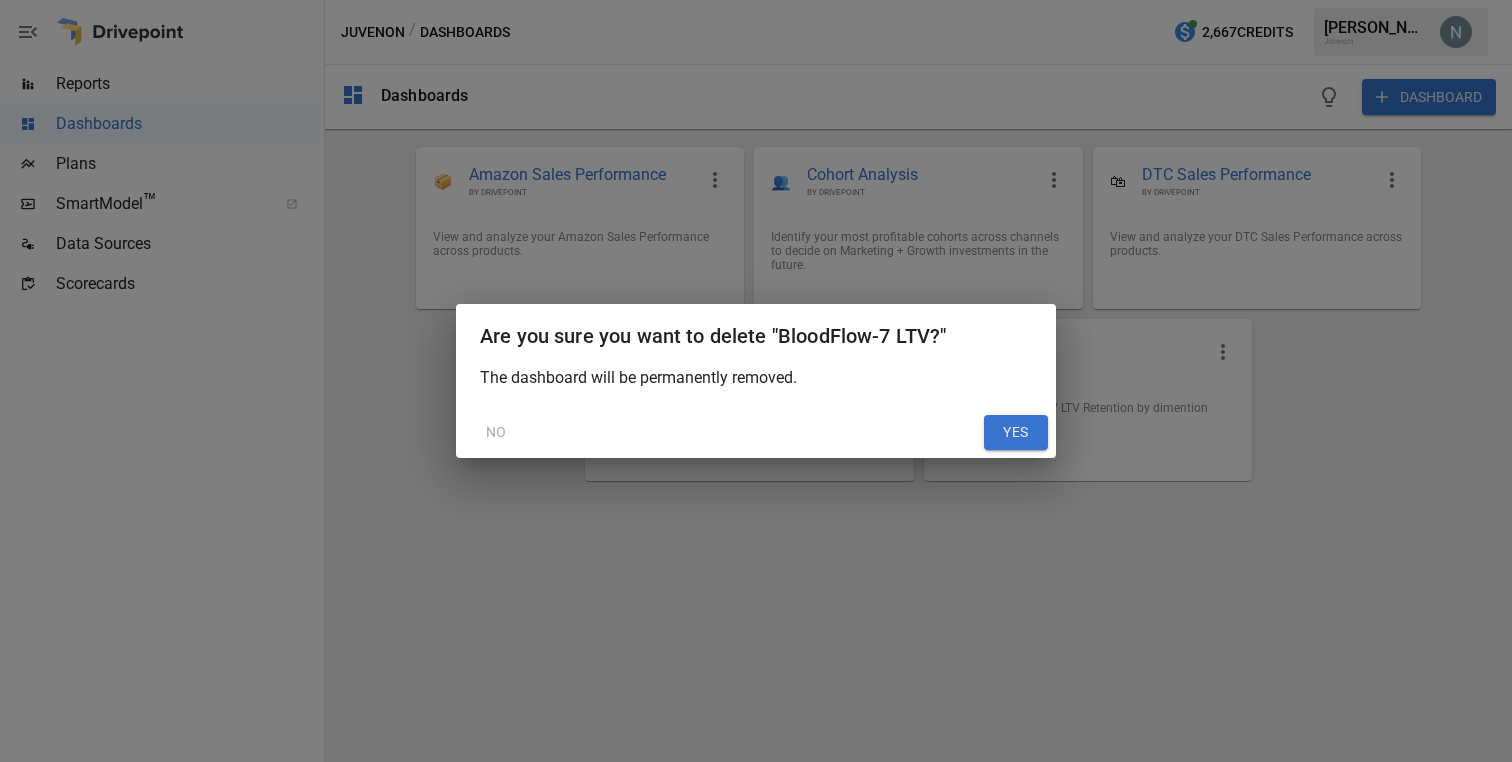 click on "YES" at bounding box center [1016, 433] 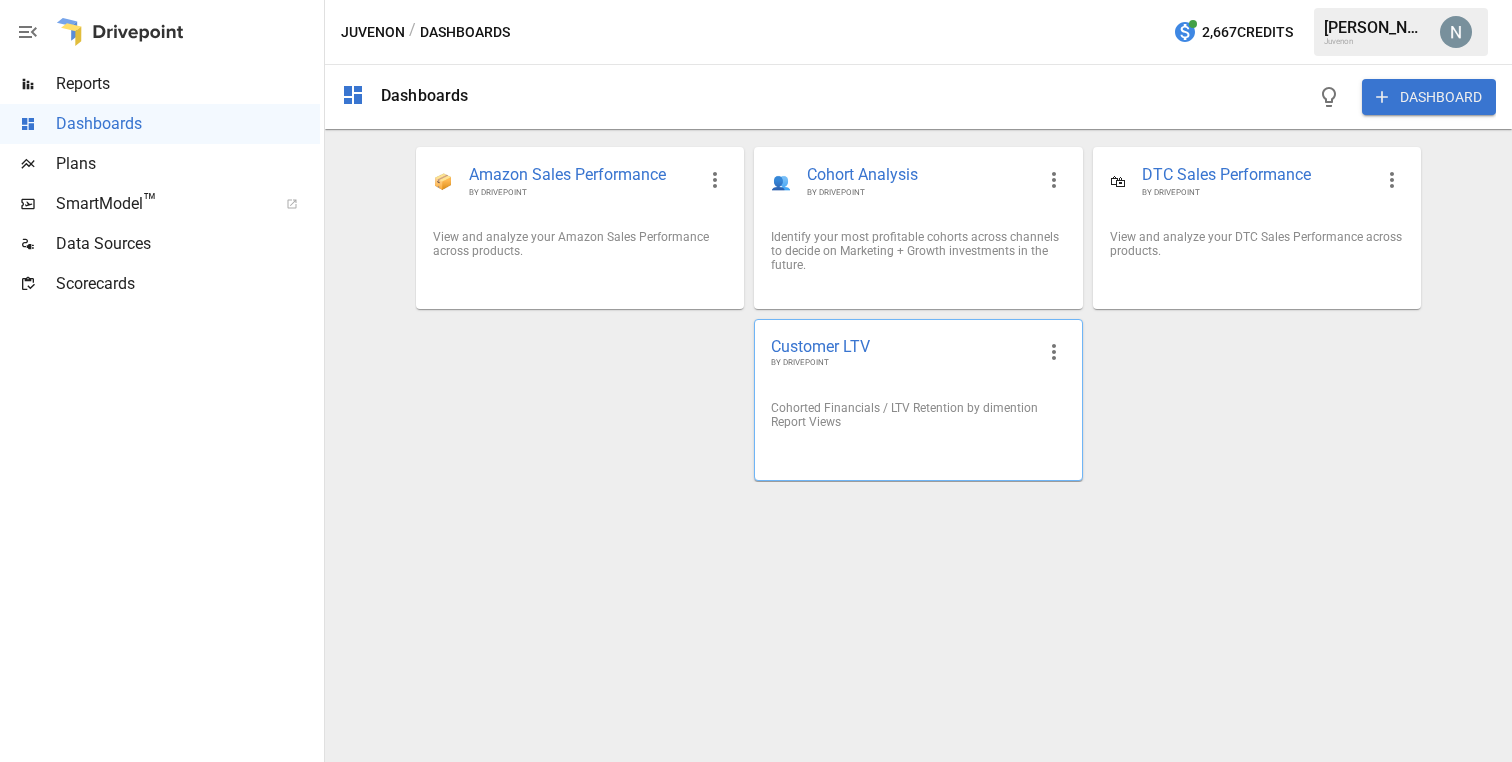 click on "Customer LTV" at bounding box center (902, 346) 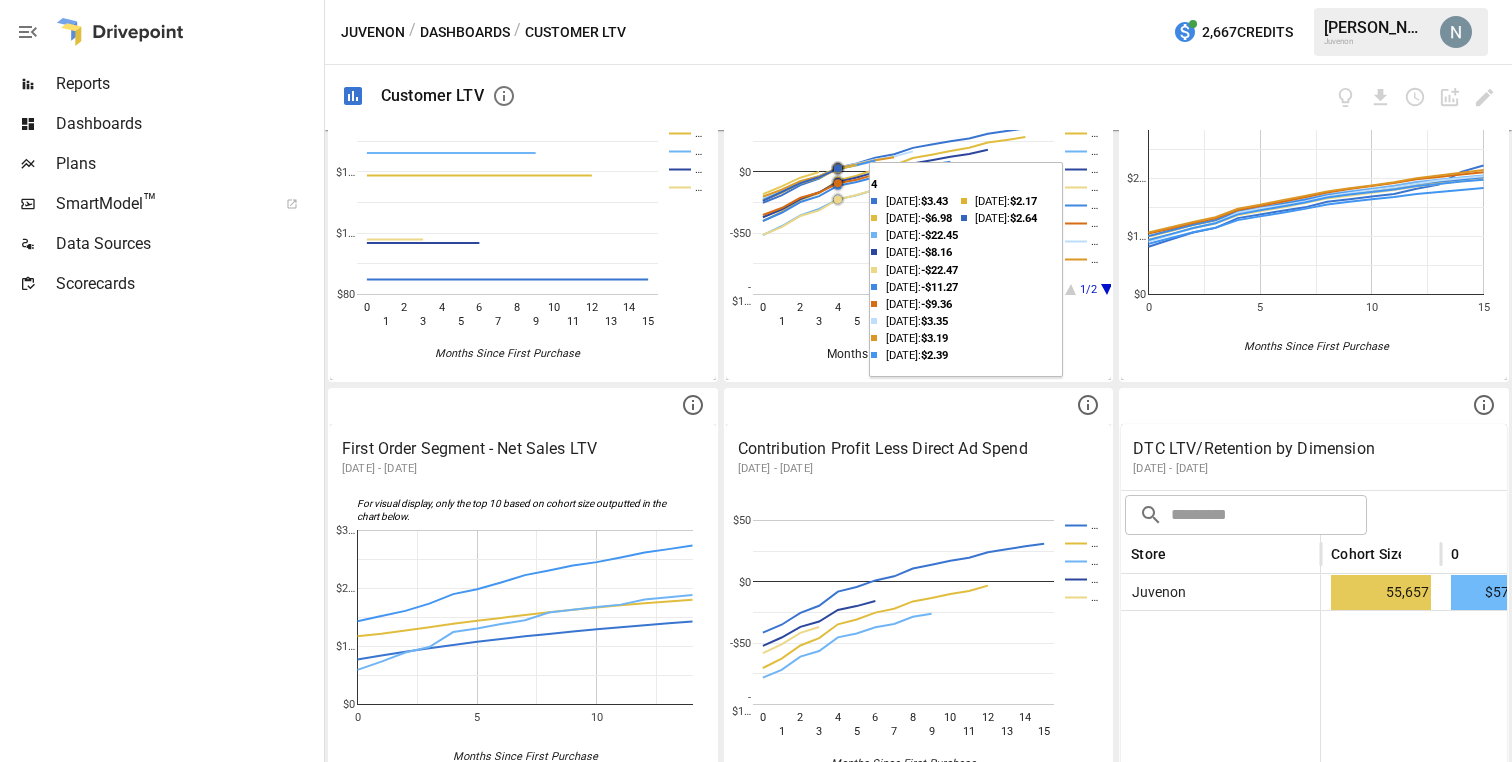 scroll, scrollTop: 188, scrollLeft: 0, axis: vertical 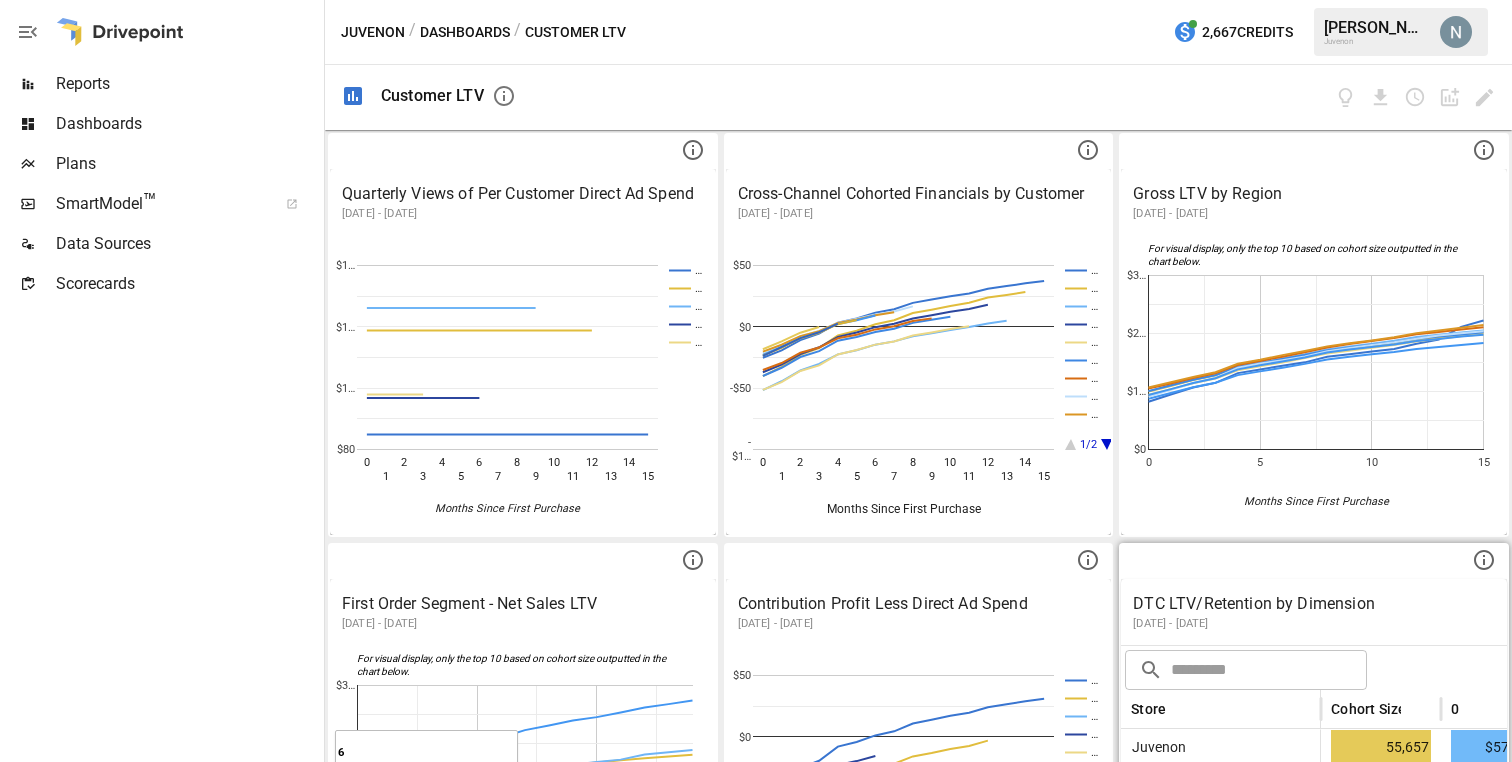 click on "DTC LTV/Retention by Dimension" at bounding box center (1314, 604) 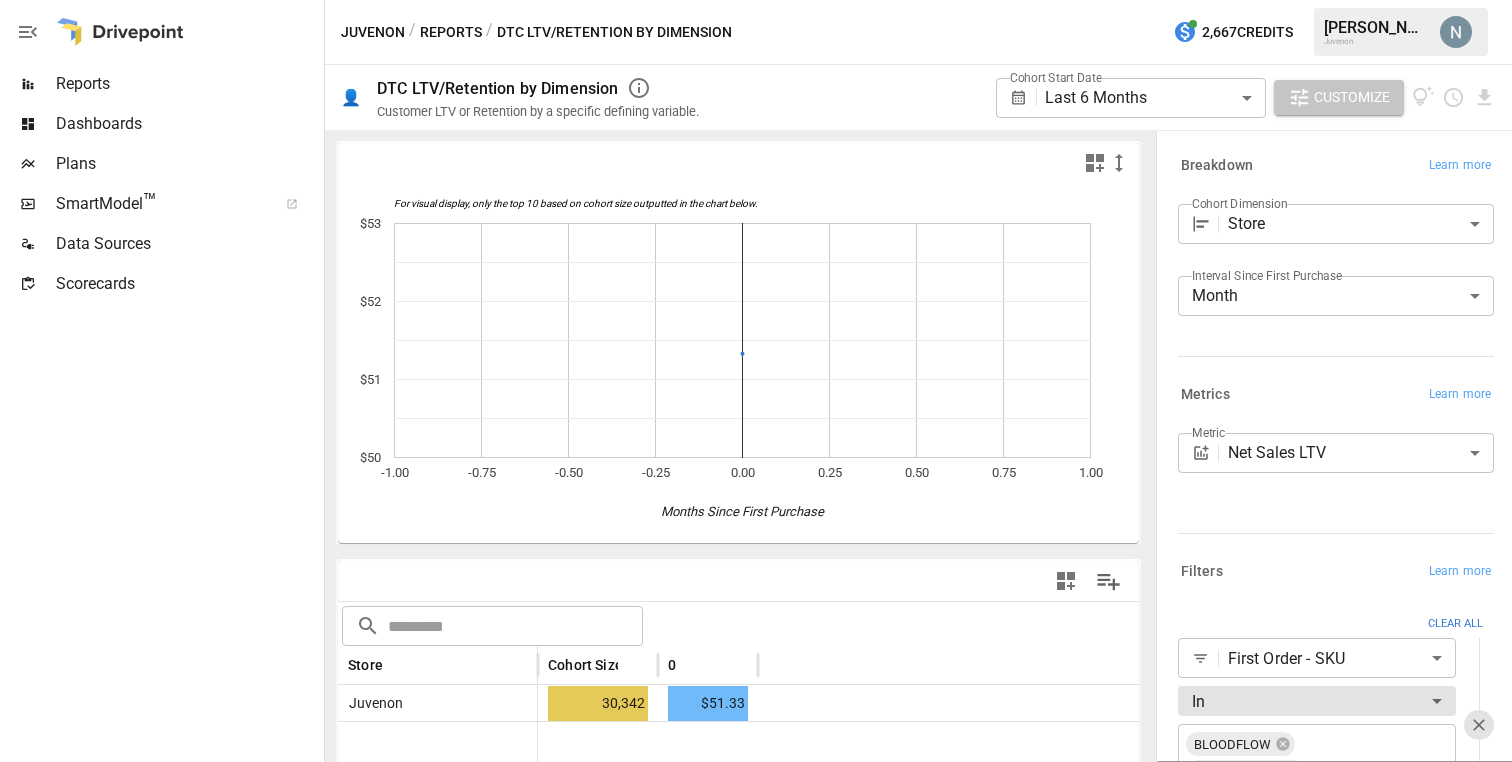 click on "Customize" at bounding box center (1352, 97) 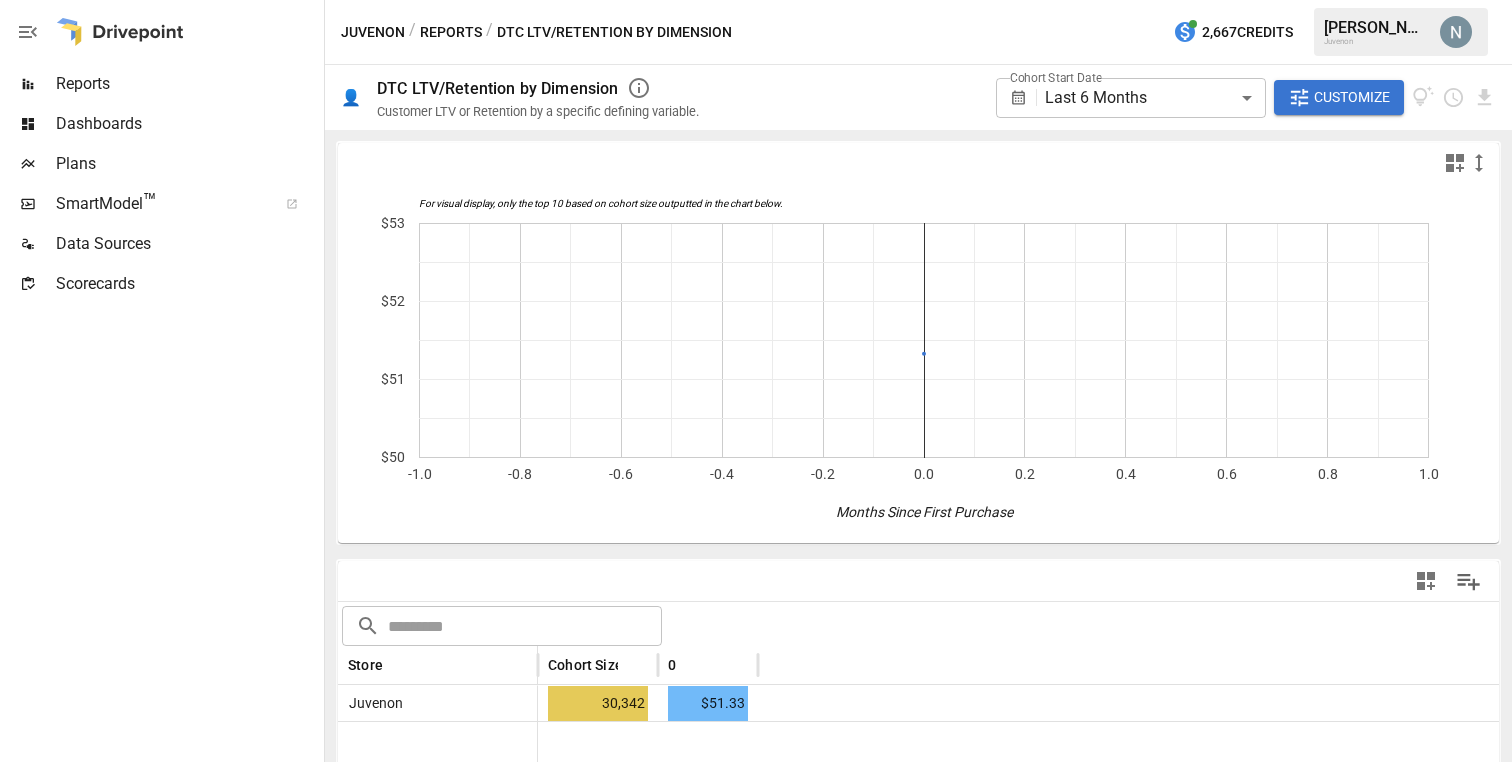 click on "Customize" at bounding box center (1352, 97) 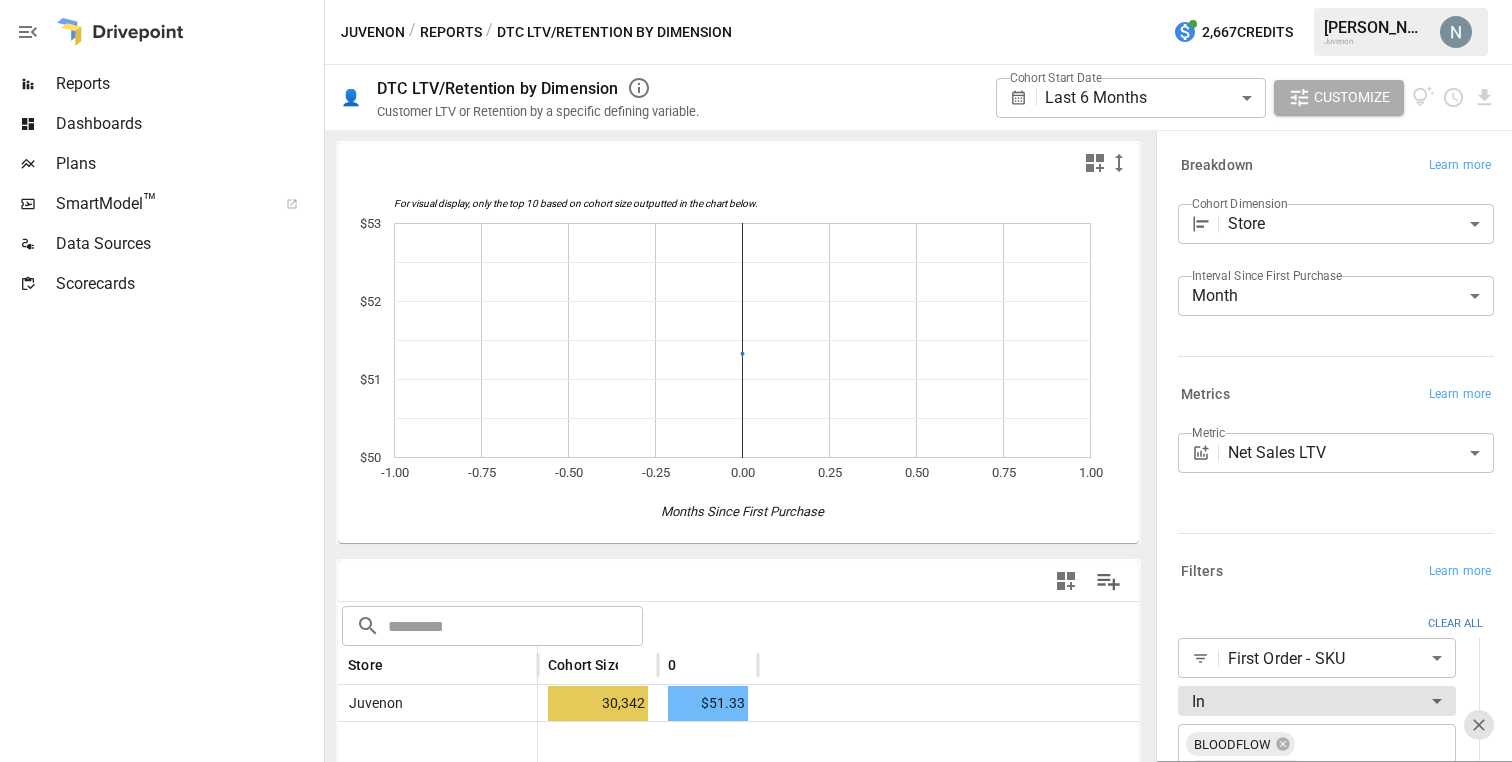 click on "DTC LTV/Retention by Dimension" at bounding box center (498, 88) 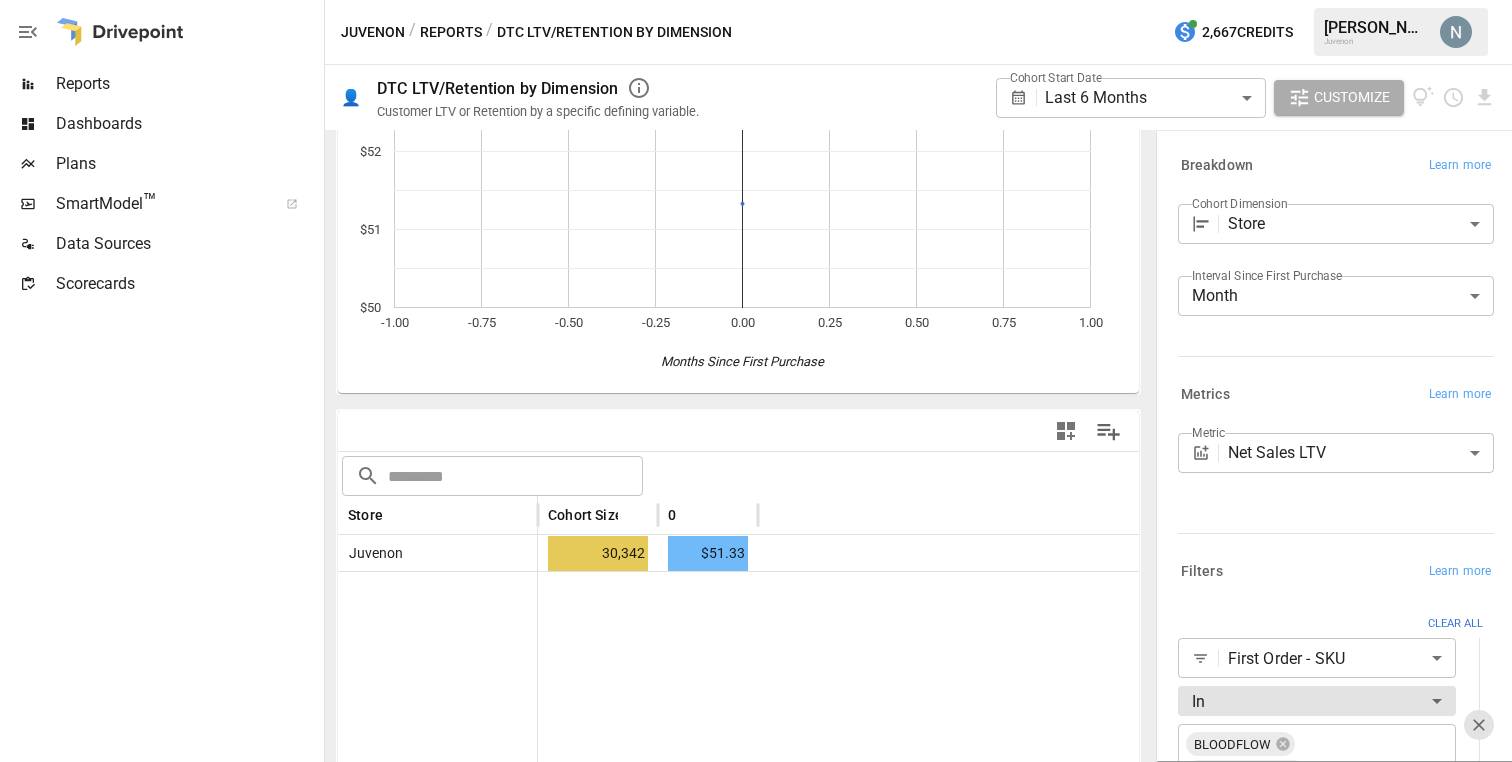 scroll, scrollTop: 0, scrollLeft: 0, axis: both 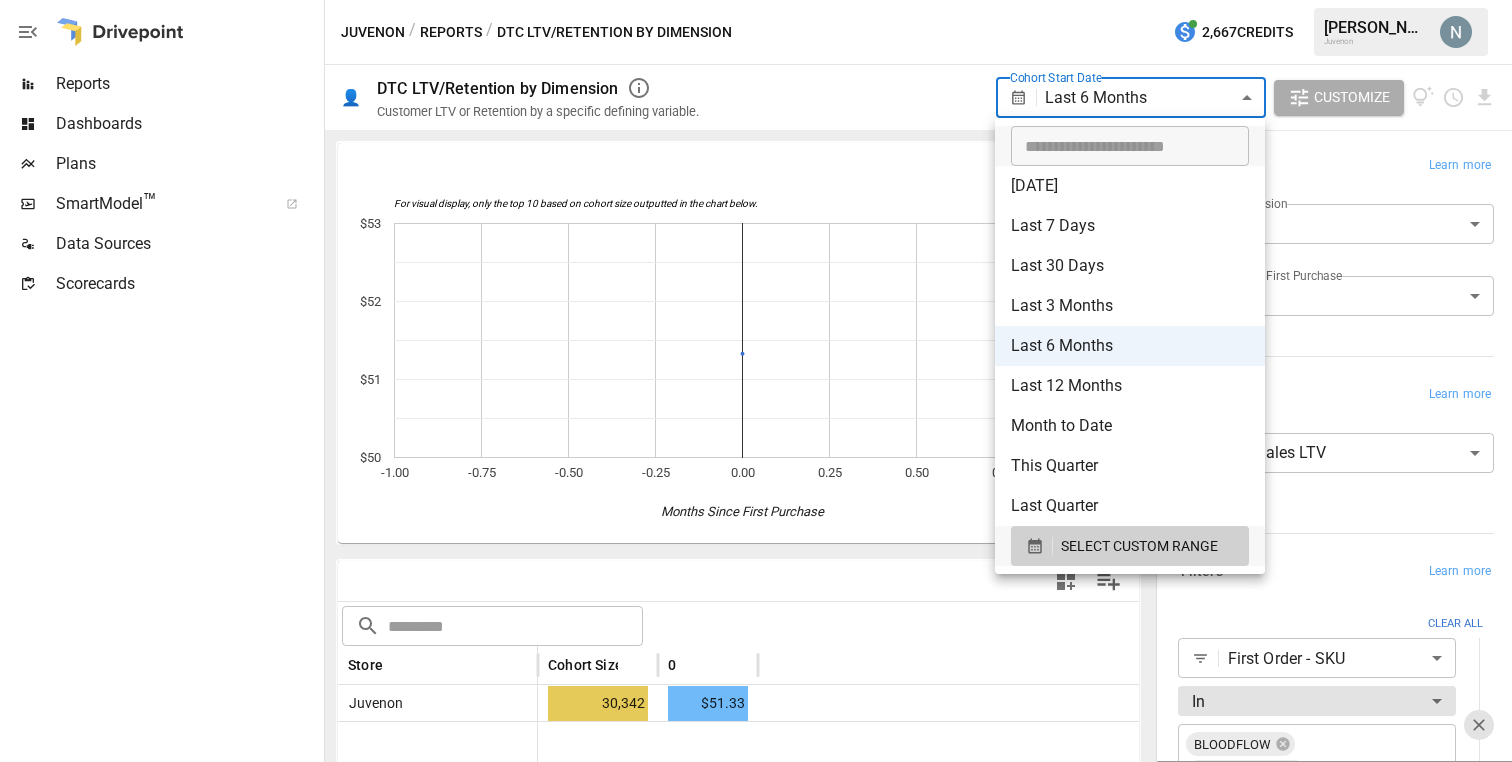 click on "**********" at bounding box center [756, 0] 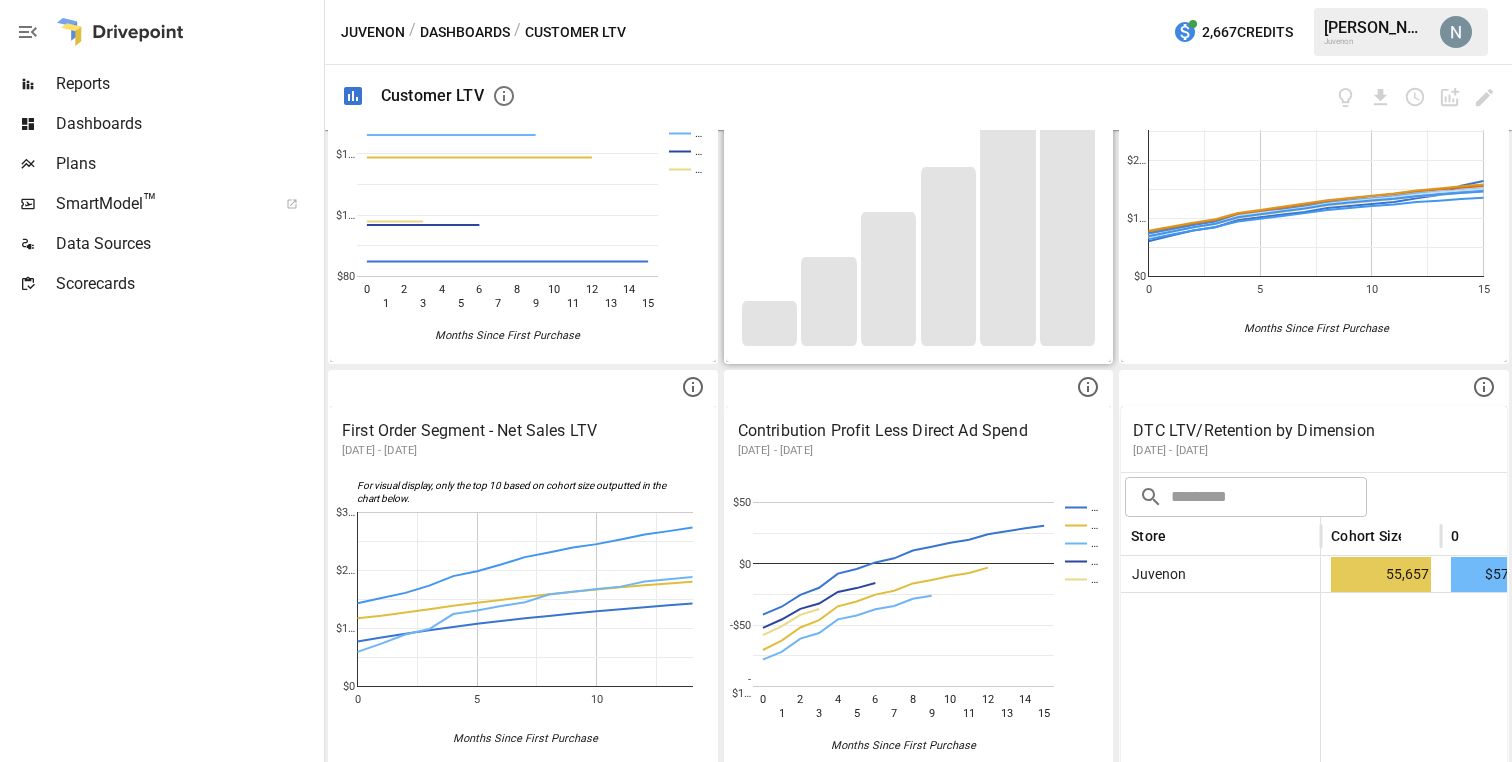 scroll, scrollTop: 181, scrollLeft: 0, axis: vertical 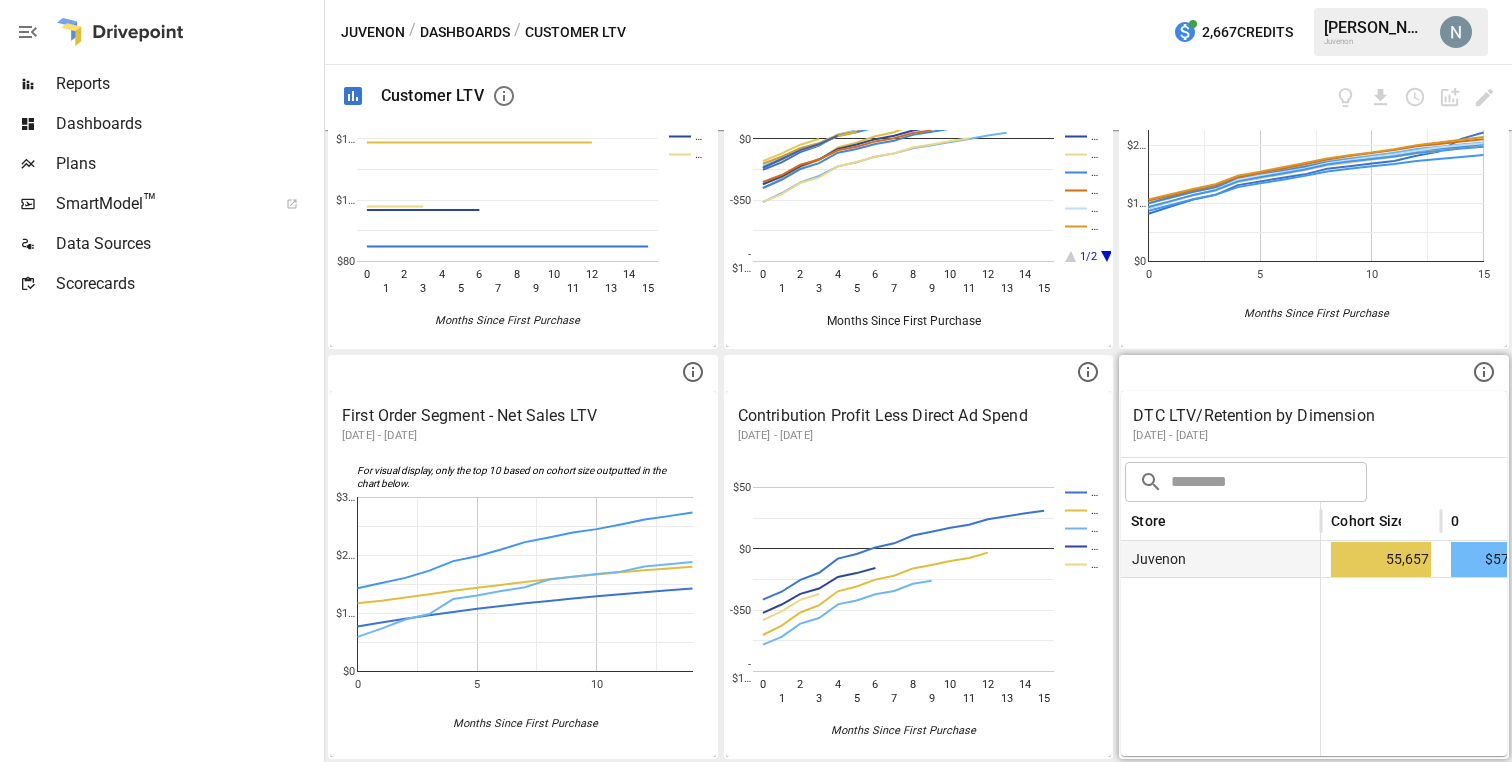 click on "DTC LTV/Retention by Dimension" at bounding box center (1314, 416) 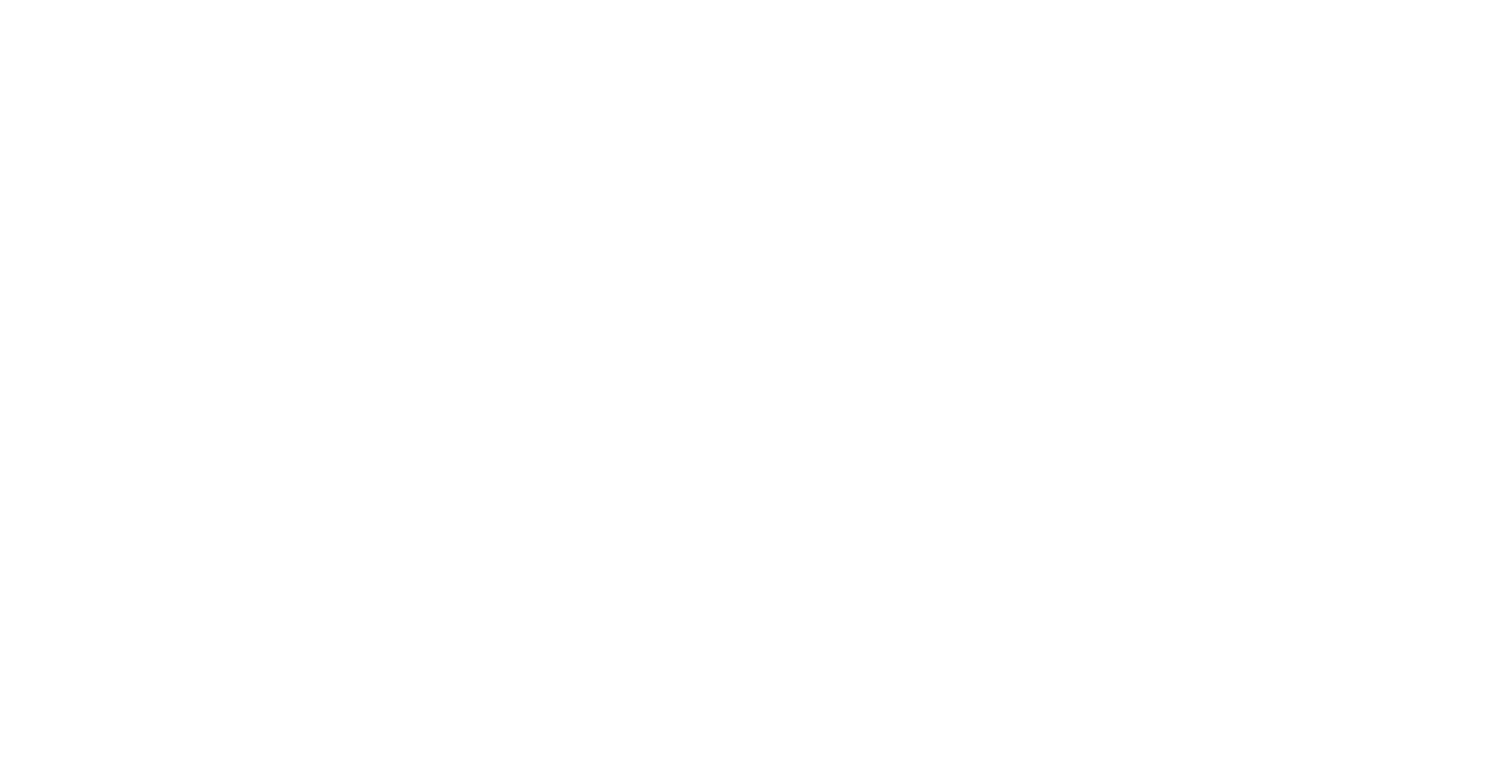 scroll, scrollTop: 0, scrollLeft: 0, axis: both 